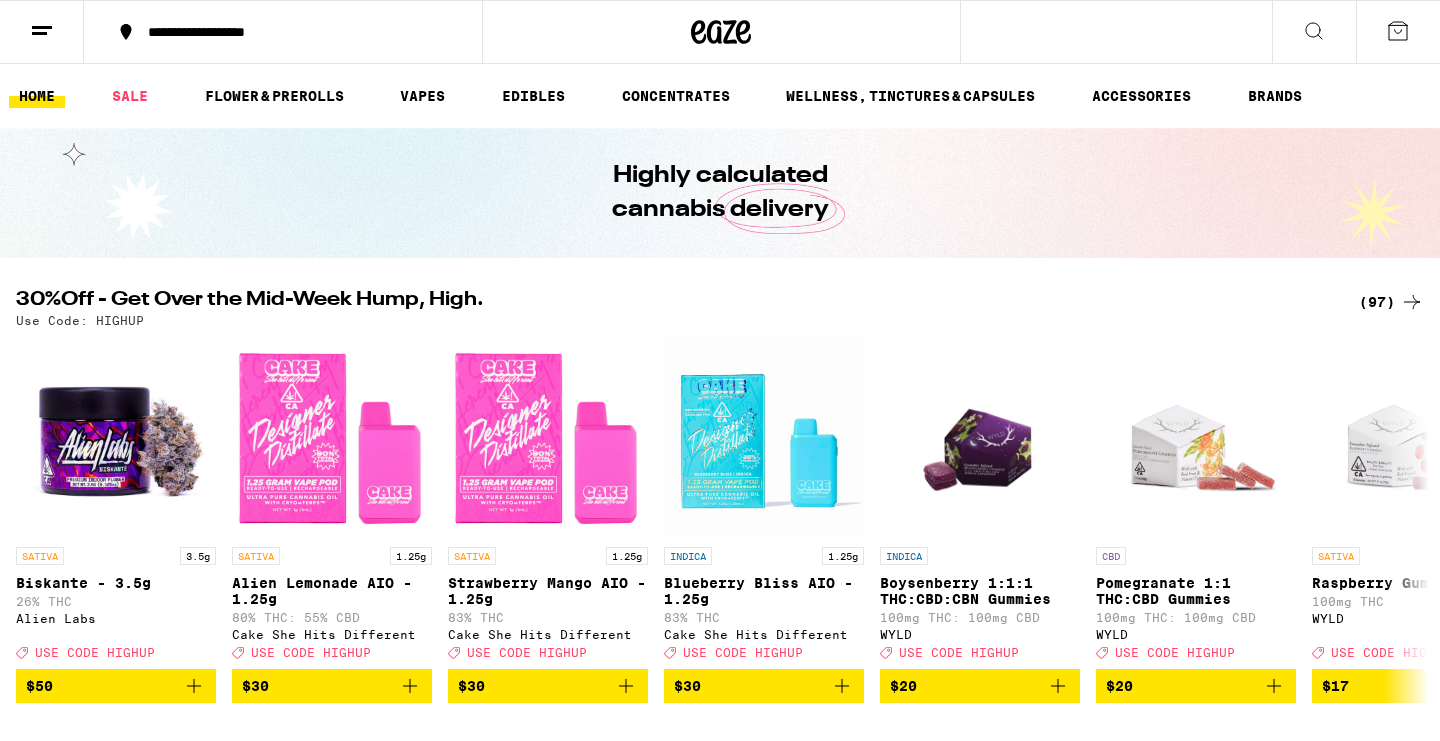 scroll, scrollTop: 0, scrollLeft: 0, axis: both 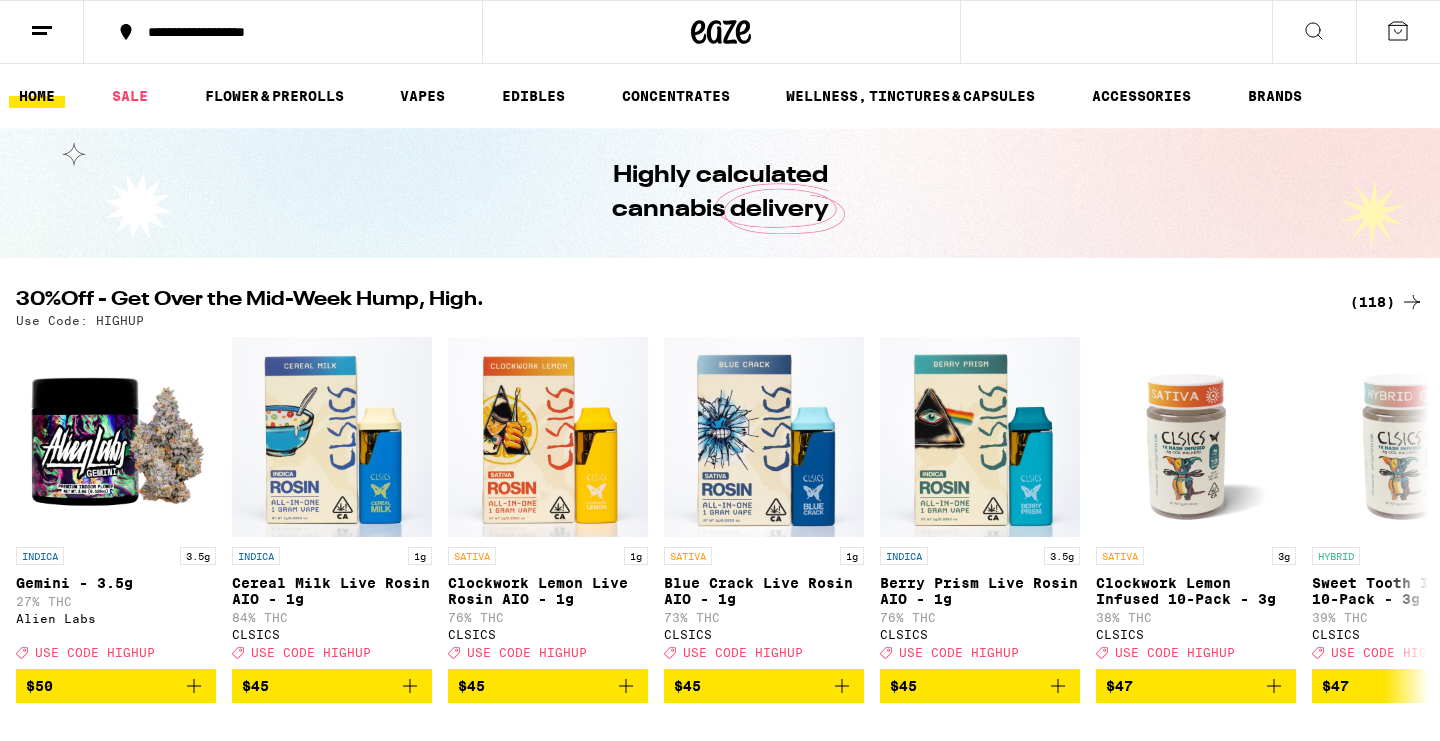 click 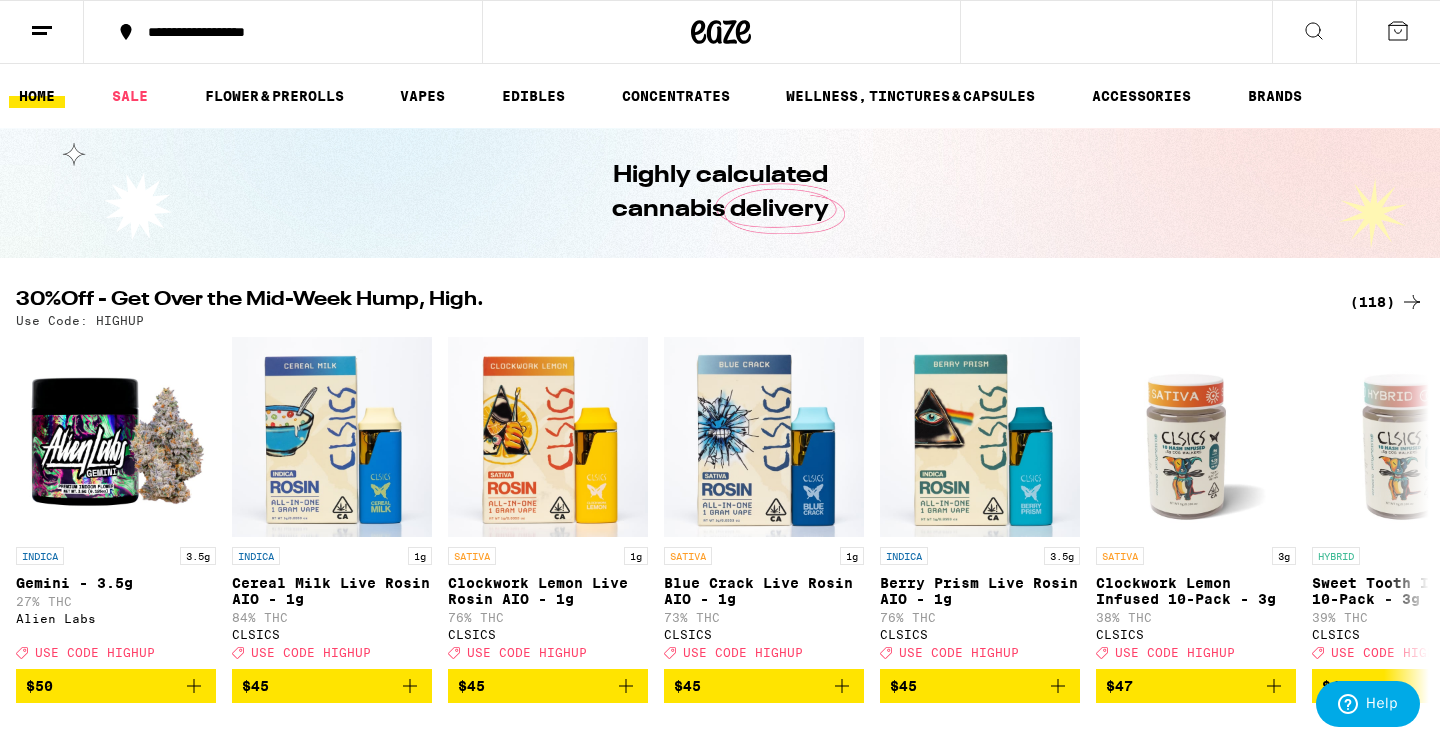 click 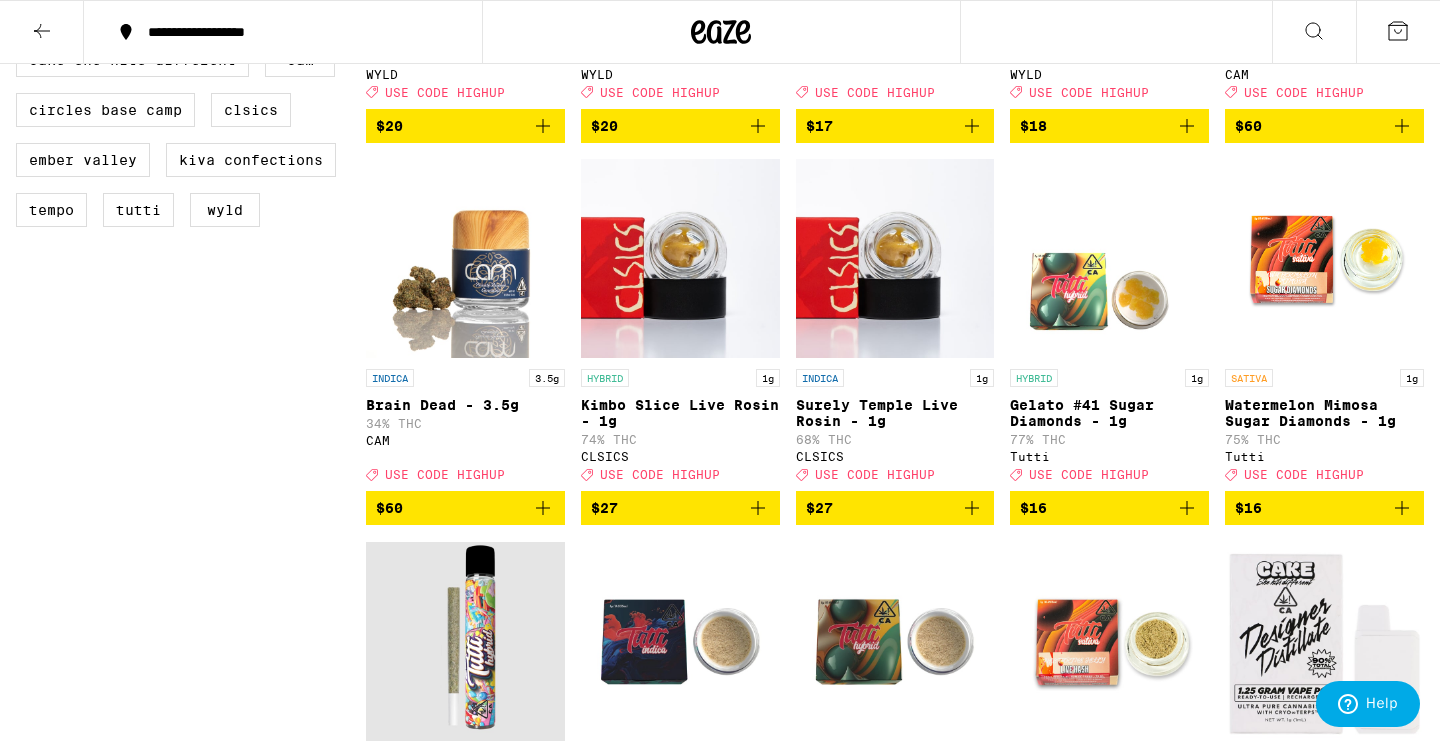scroll, scrollTop: 1264, scrollLeft: 0, axis: vertical 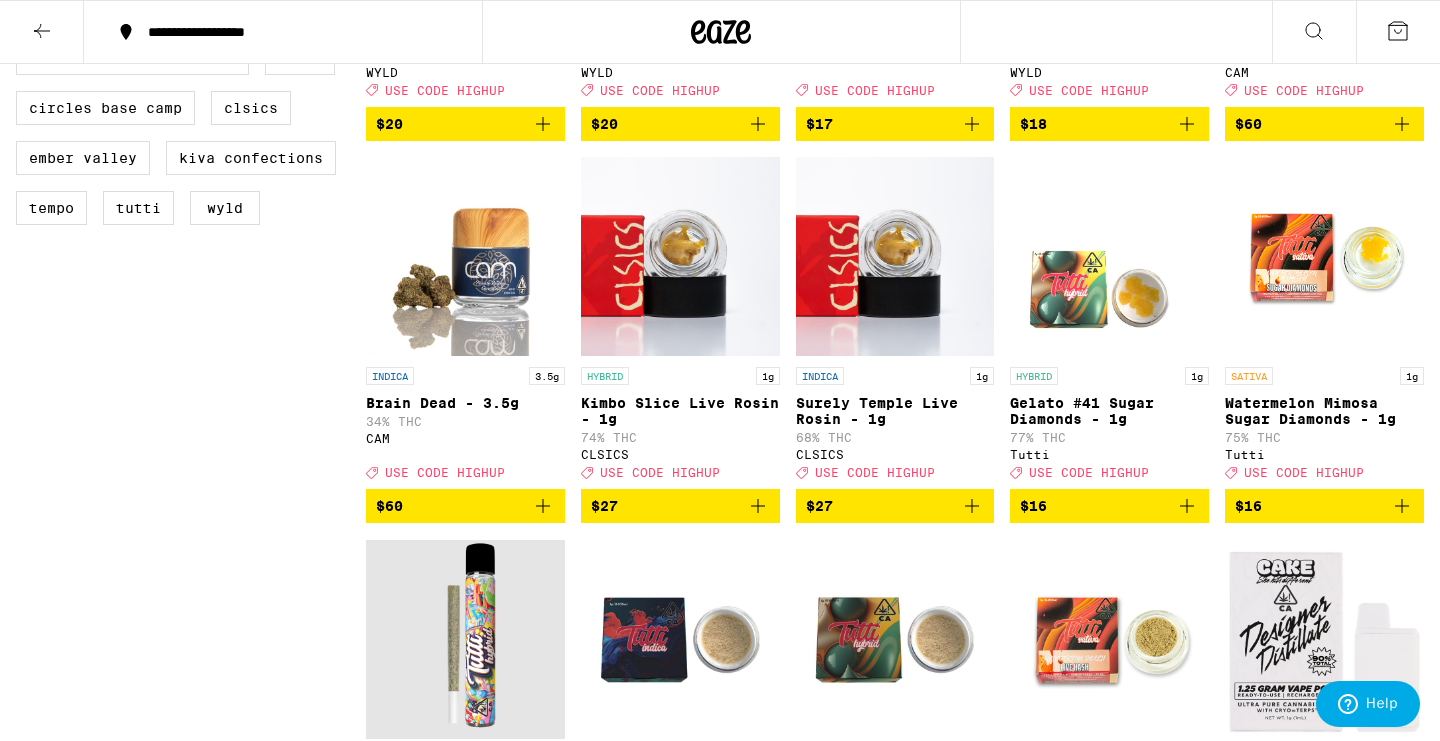 click 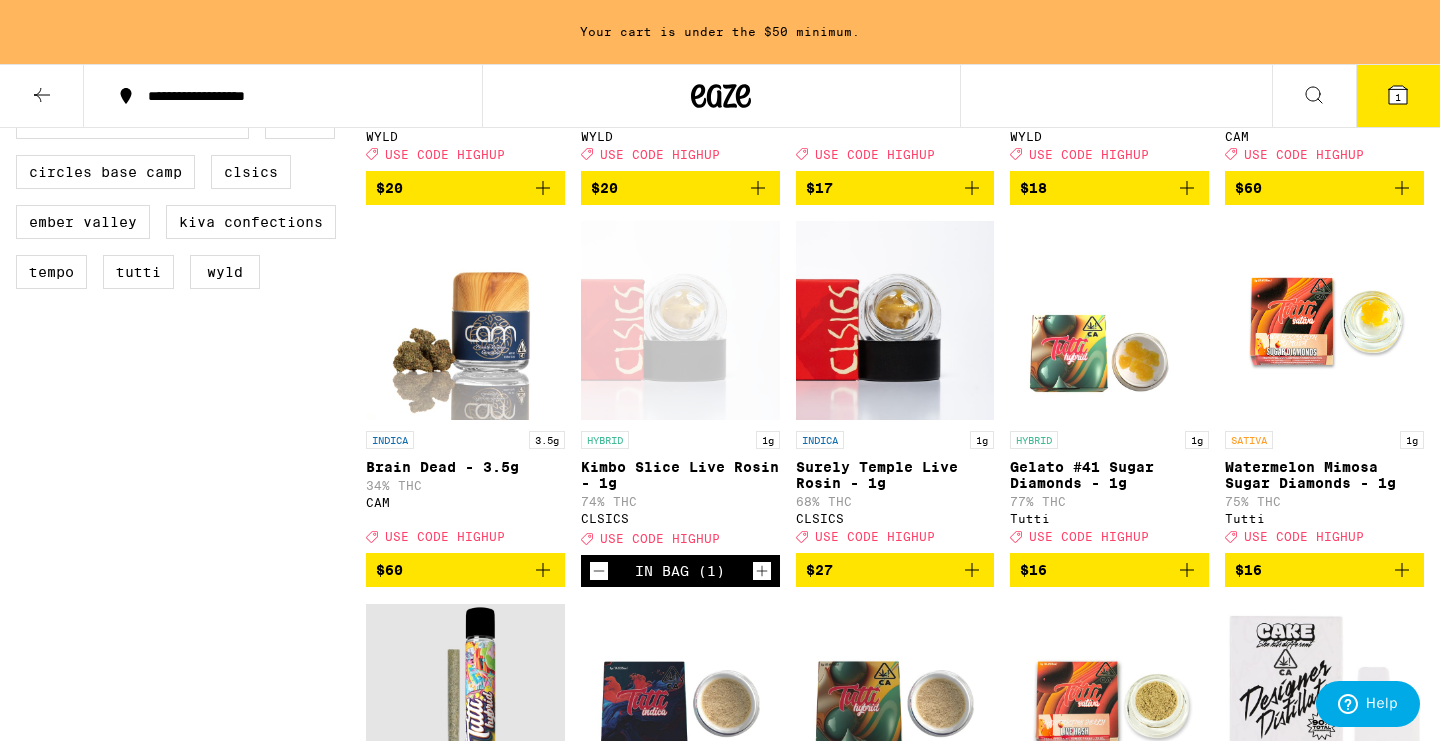 click 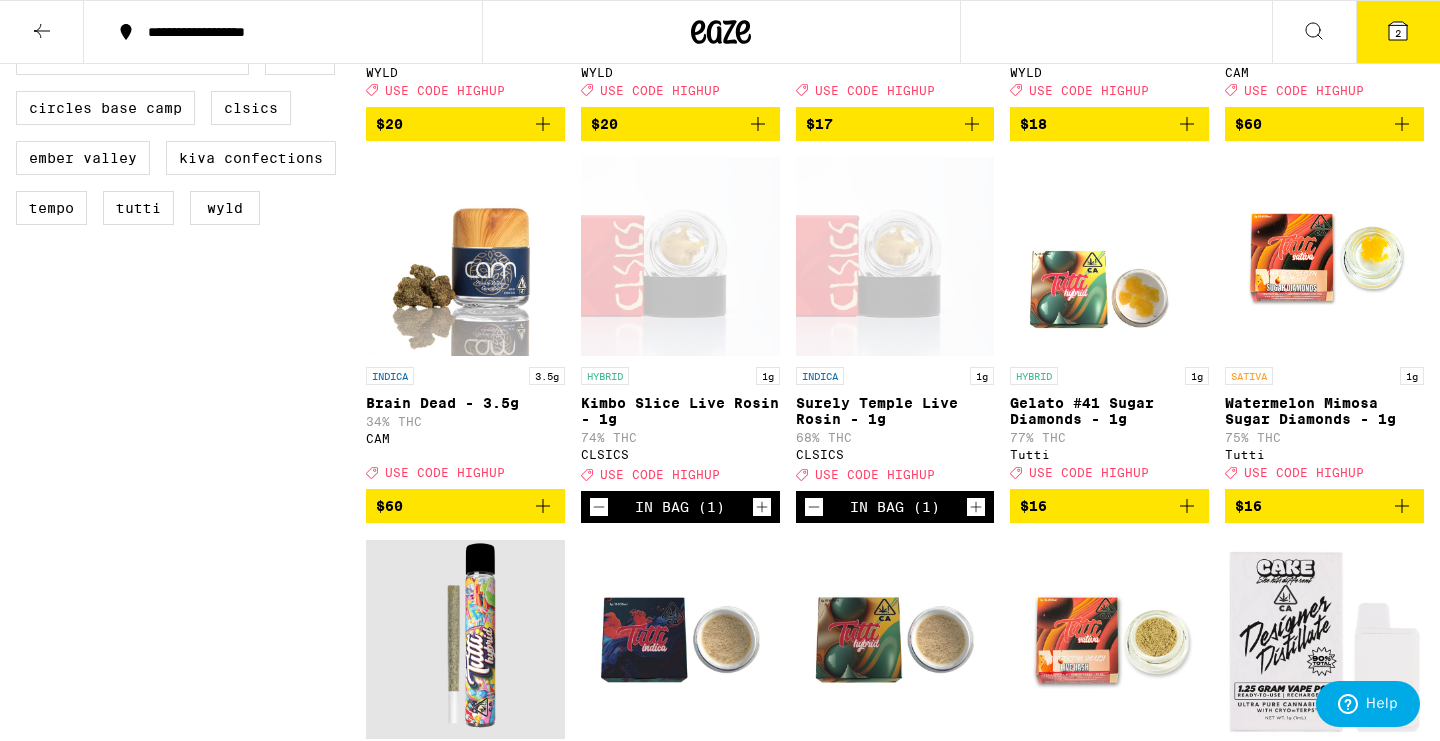 click 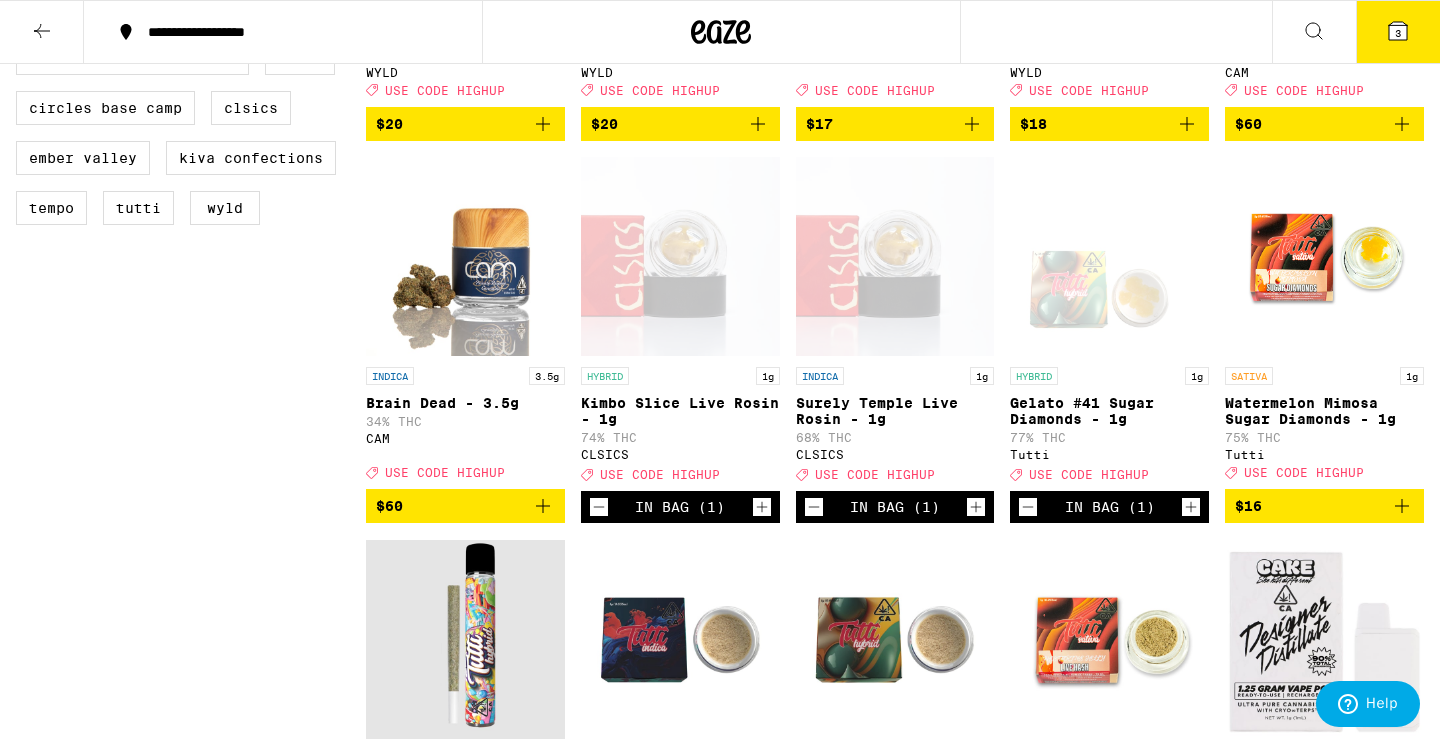 click 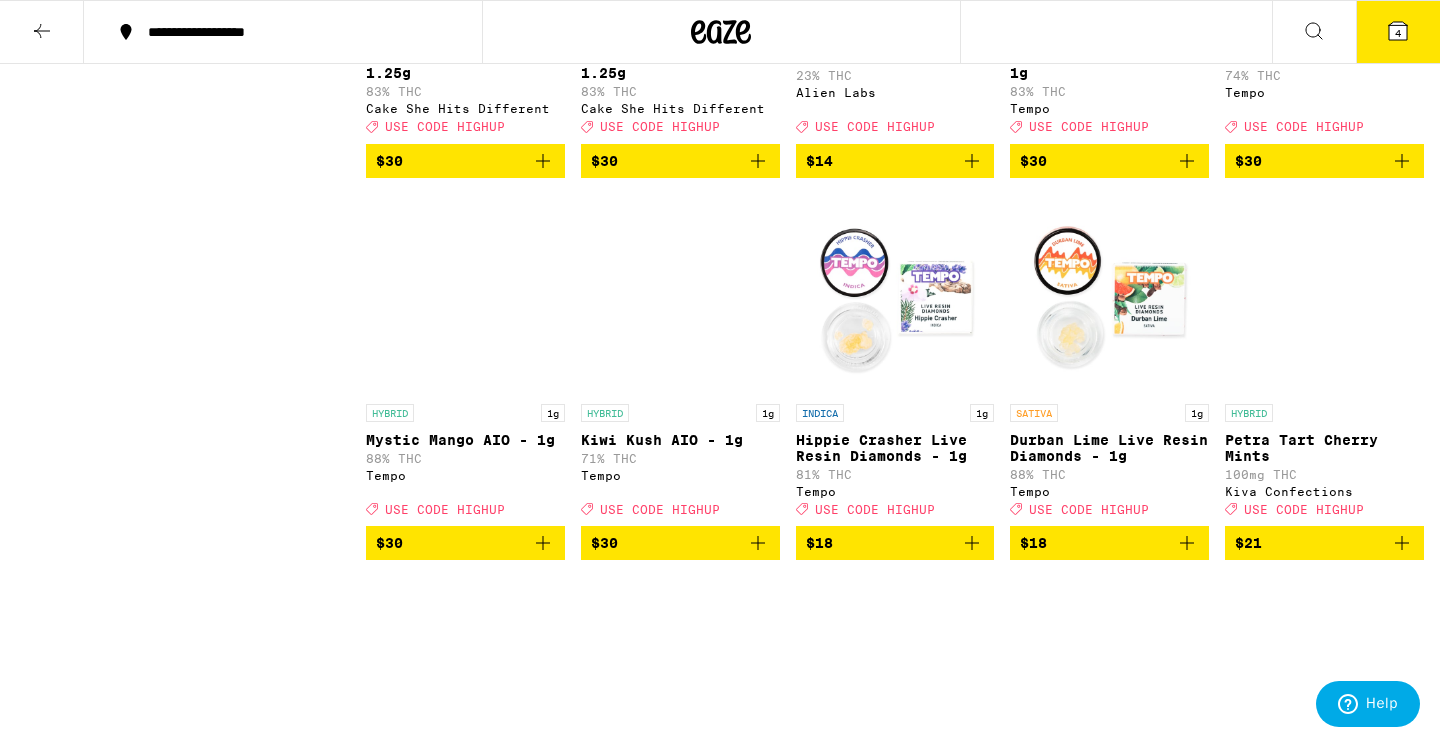 scroll, scrollTop: 2373, scrollLeft: 0, axis: vertical 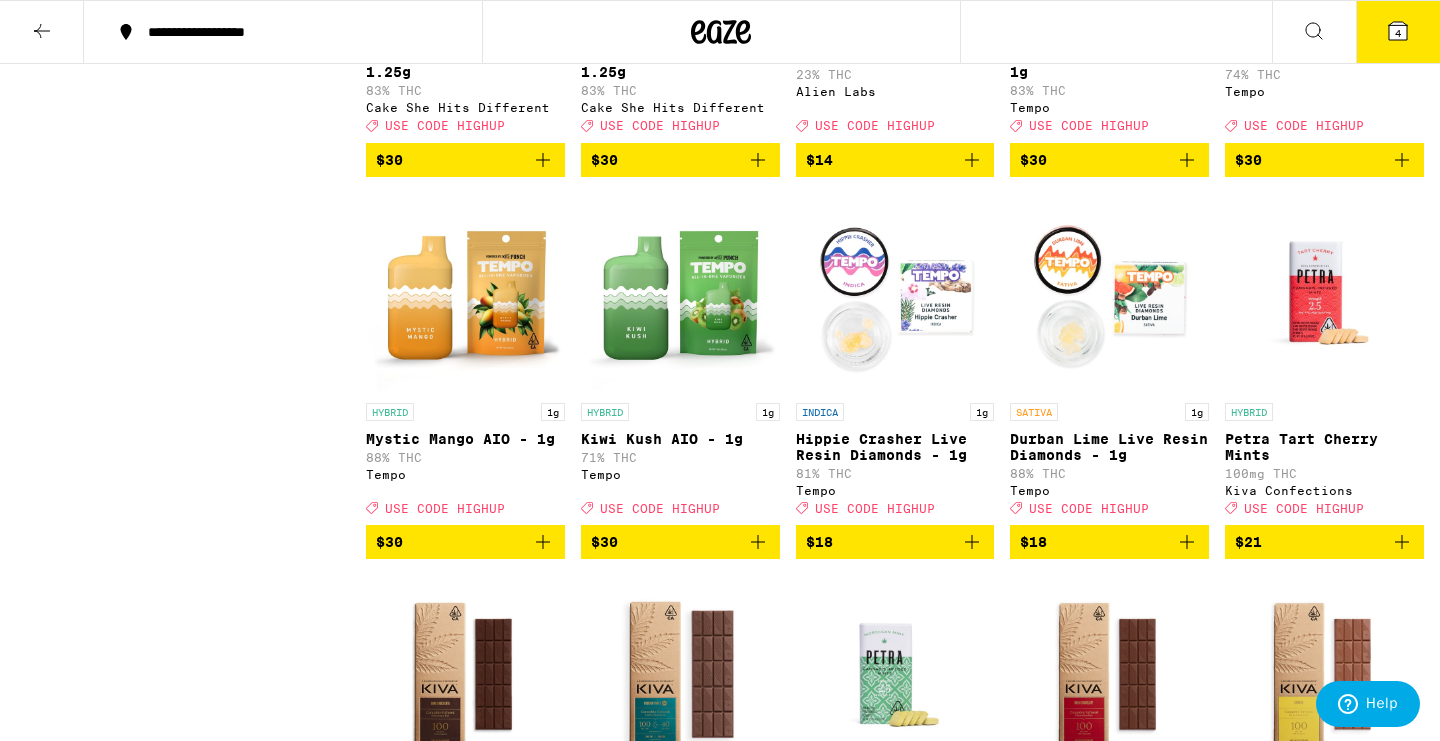 click 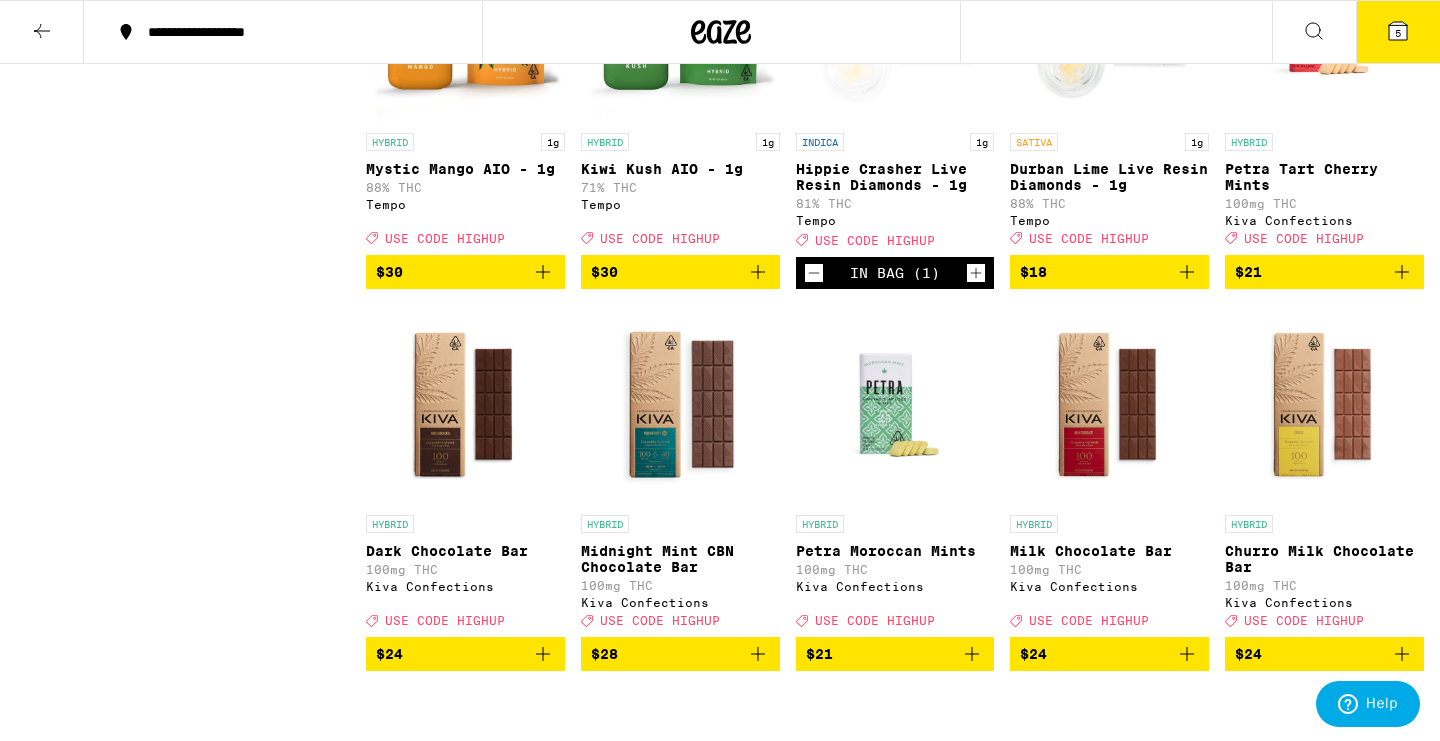 scroll, scrollTop: 2634, scrollLeft: 0, axis: vertical 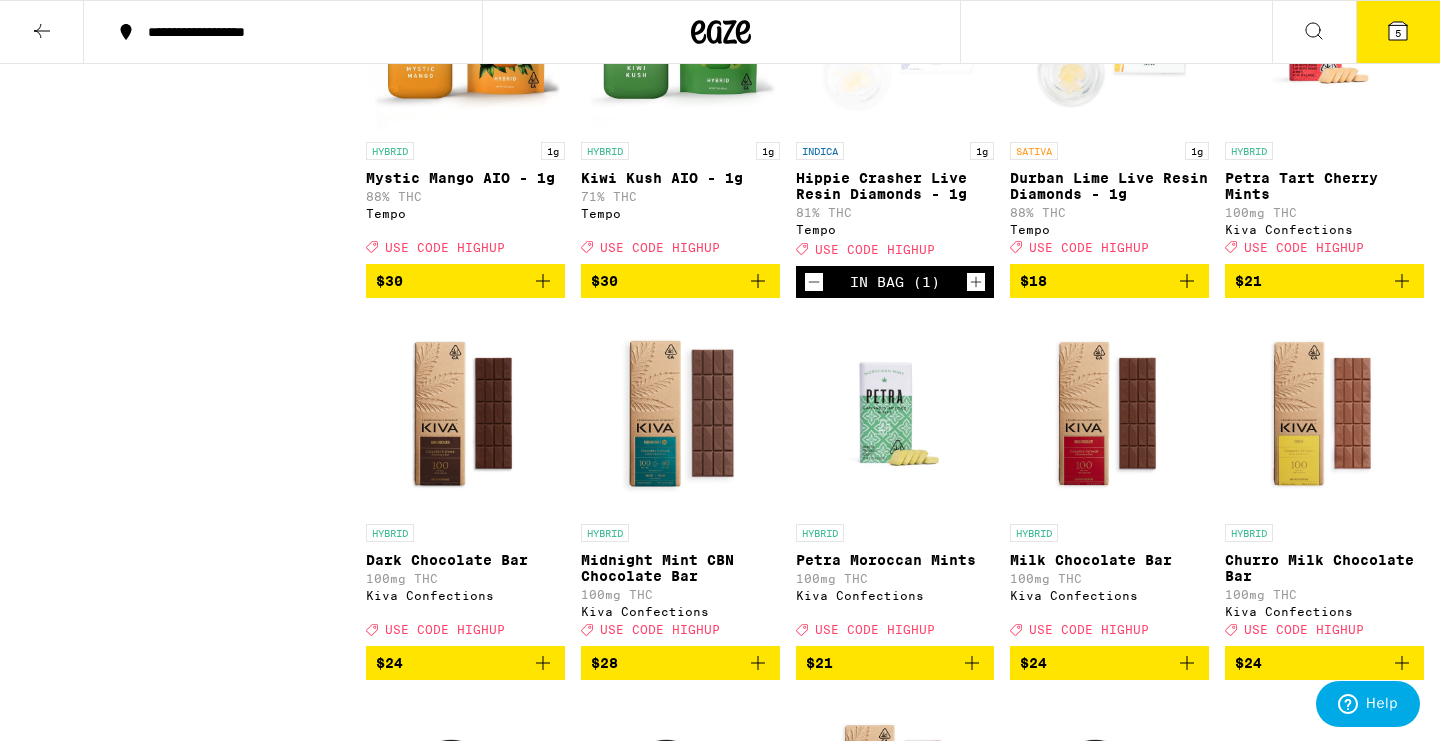 click 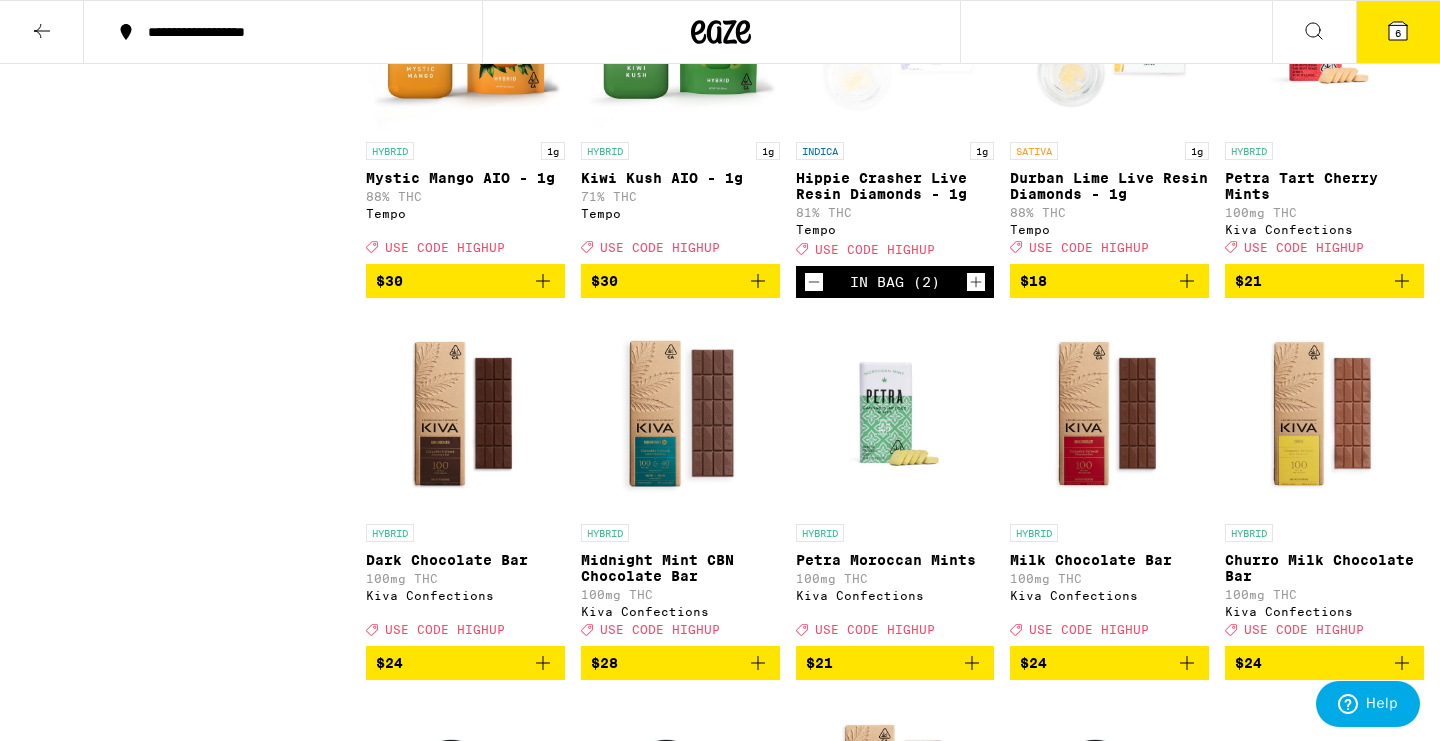 click 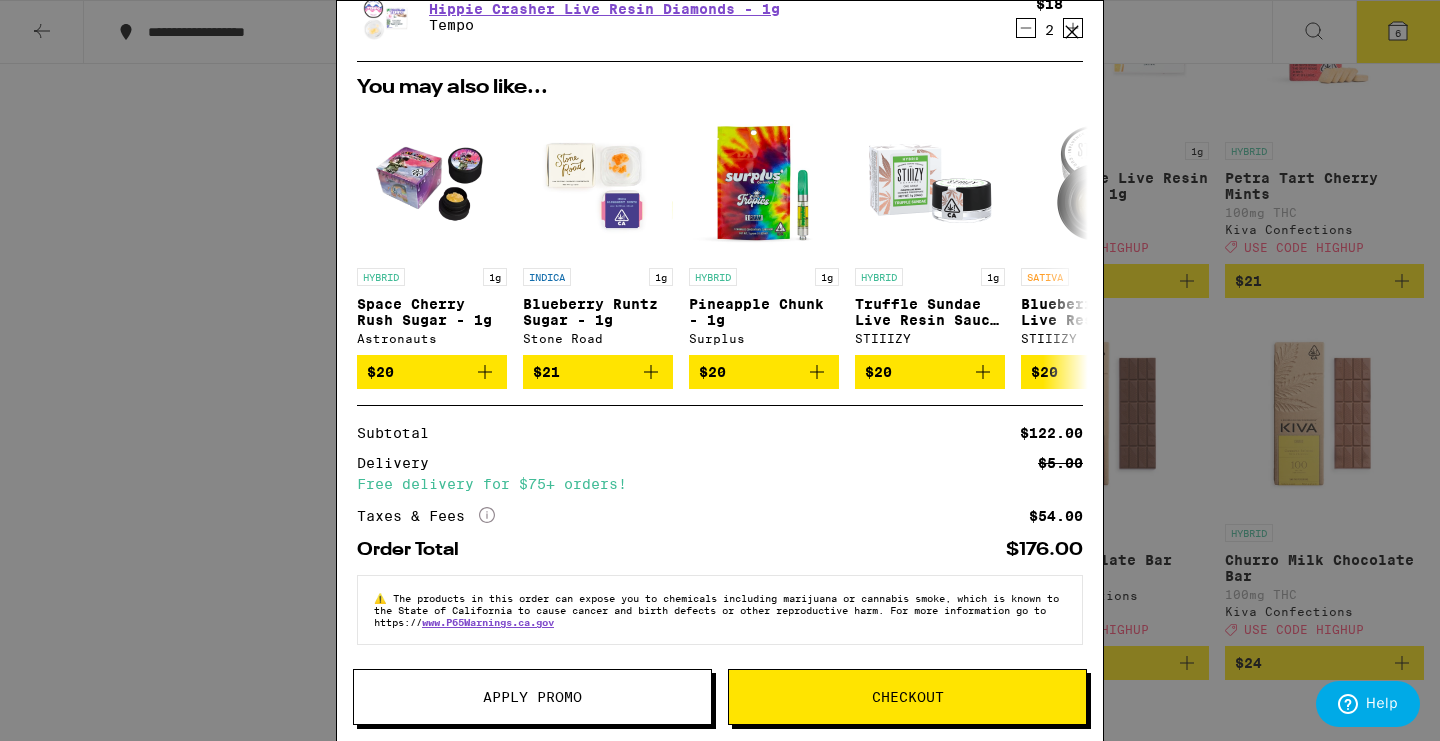 scroll, scrollTop: 377, scrollLeft: 0, axis: vertical 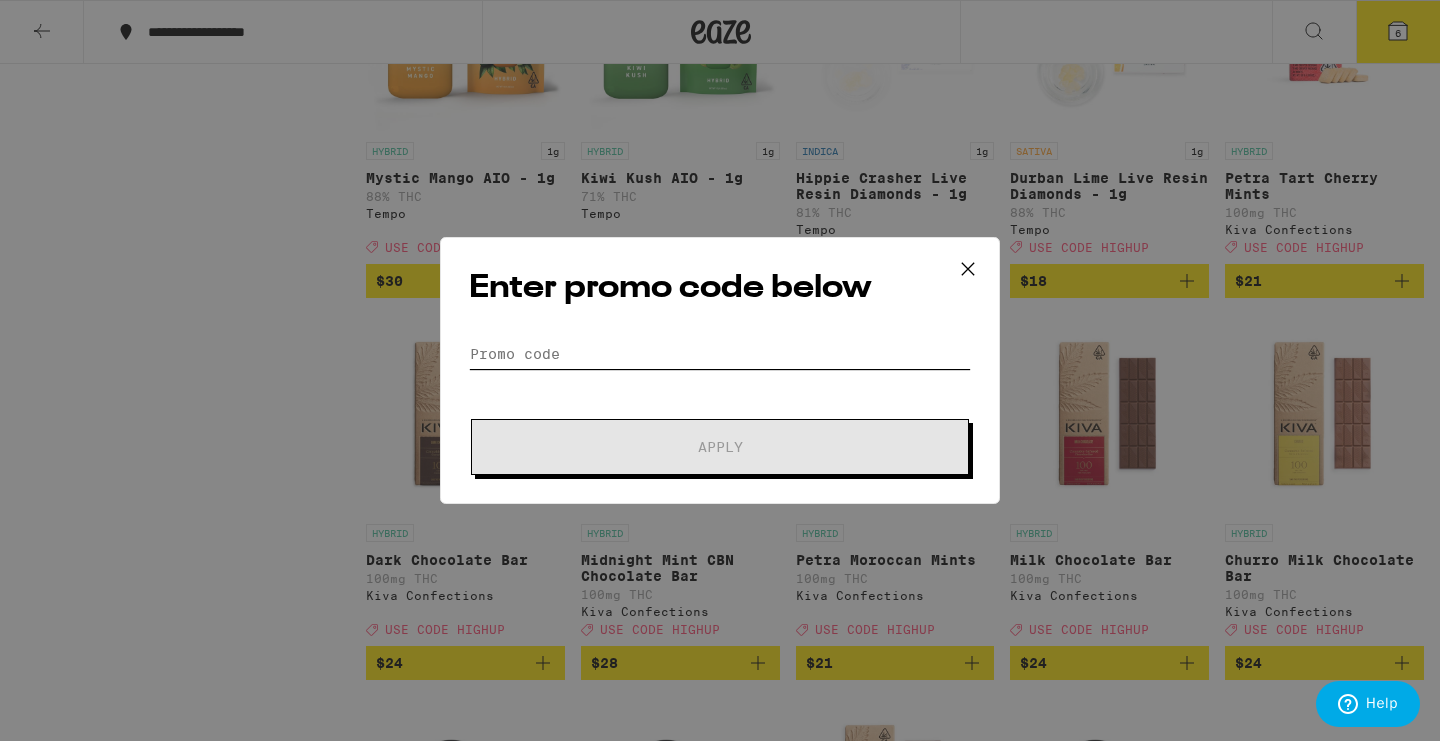 click on "Promo Code" at bounding box center (720, 354) 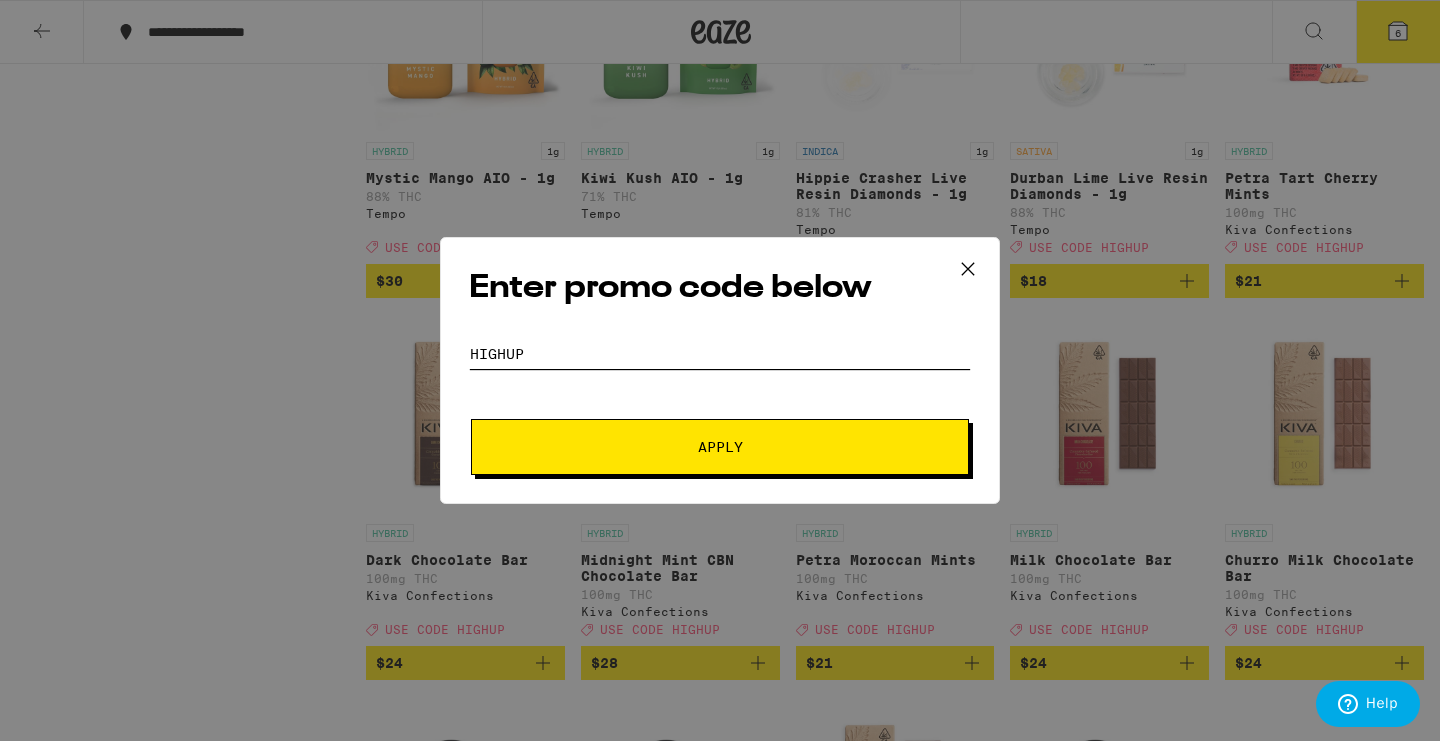 type on "HIGHUP" 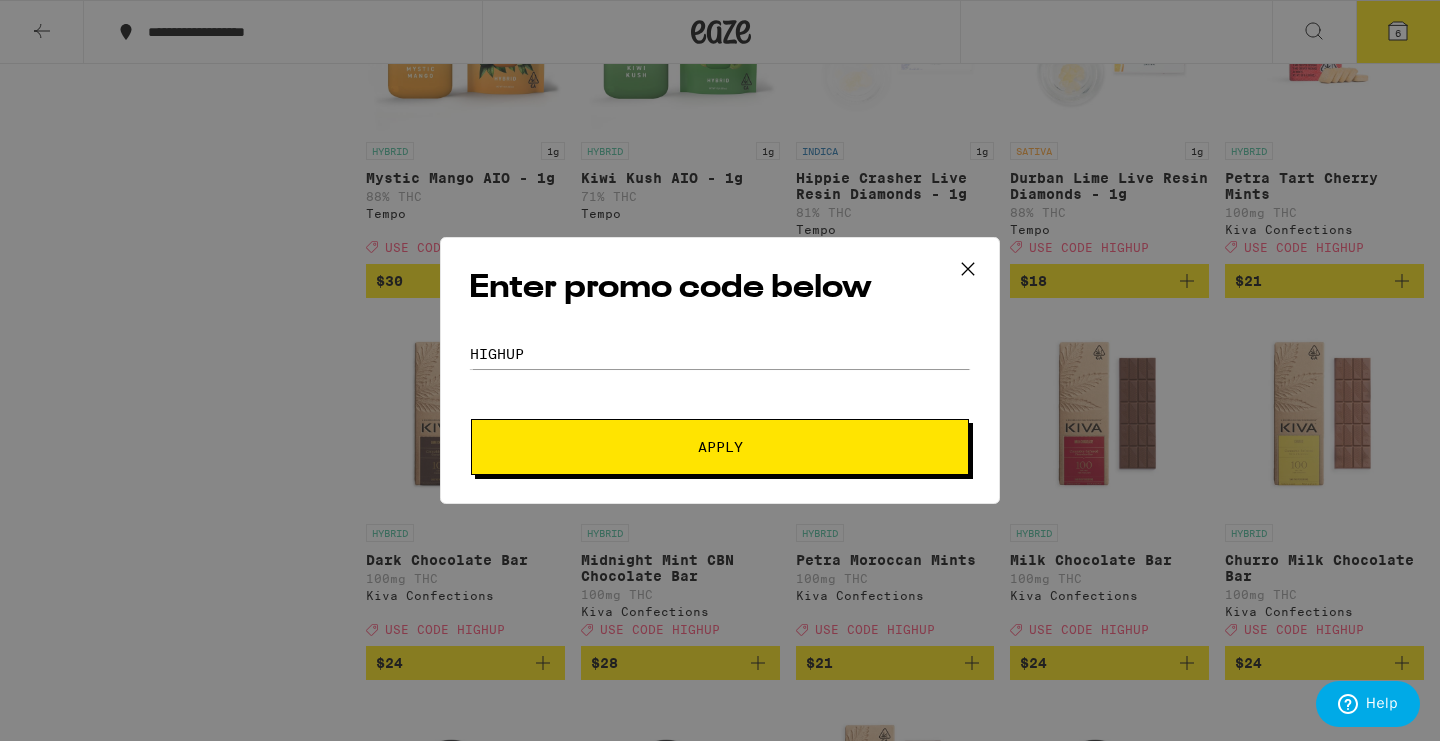 click on "Apply" at bounding box center (720, 447) 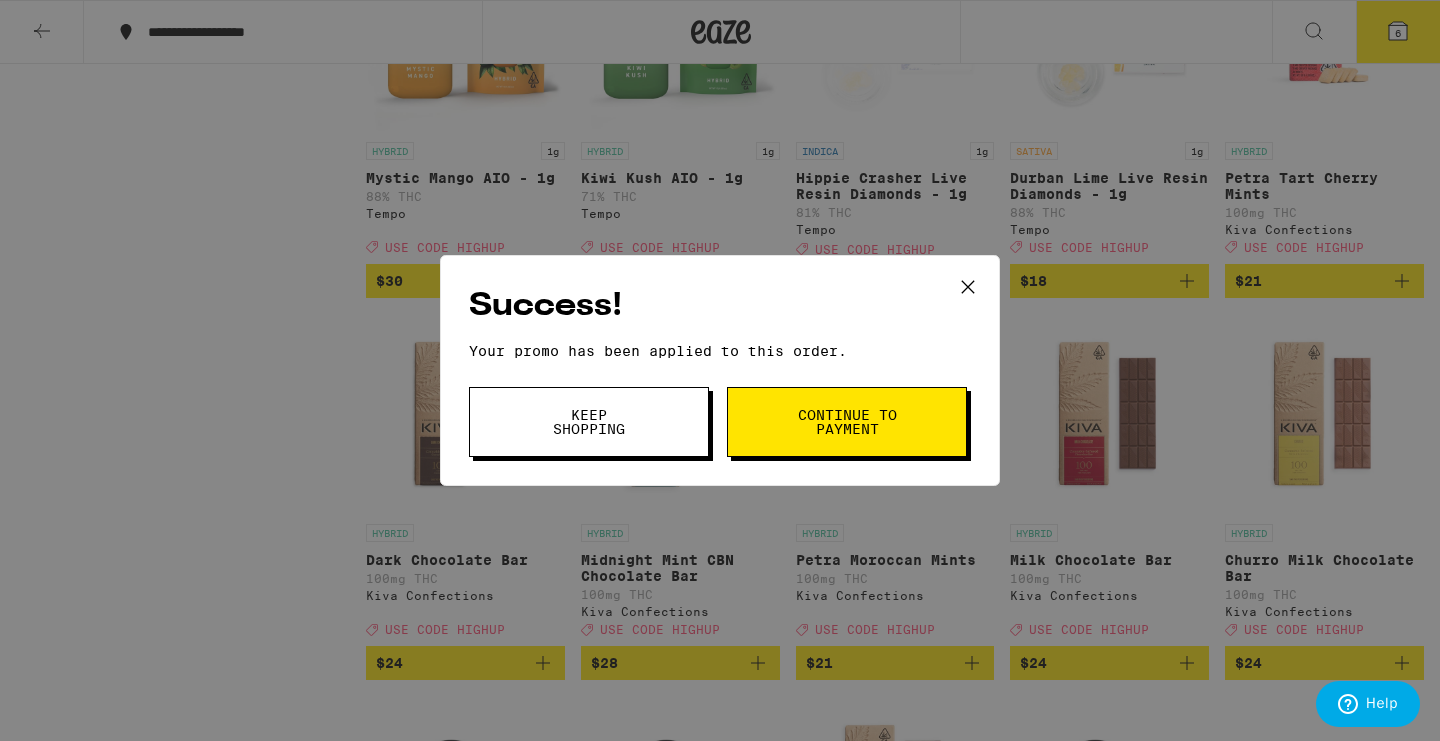 click on "Continue to payment" at bounding box center [847, 422] 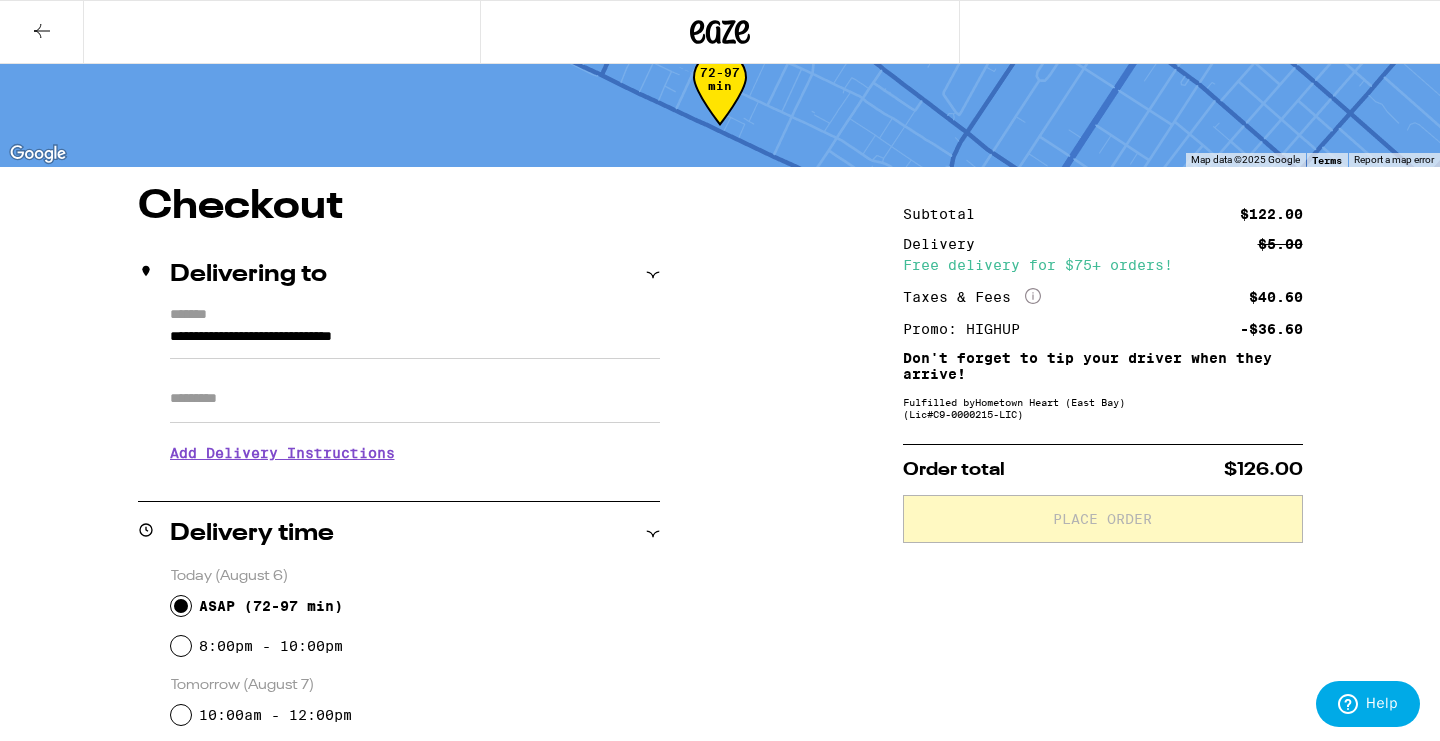 scroll, scrollTop: 44, scrollLeft: 0, axis: vertical 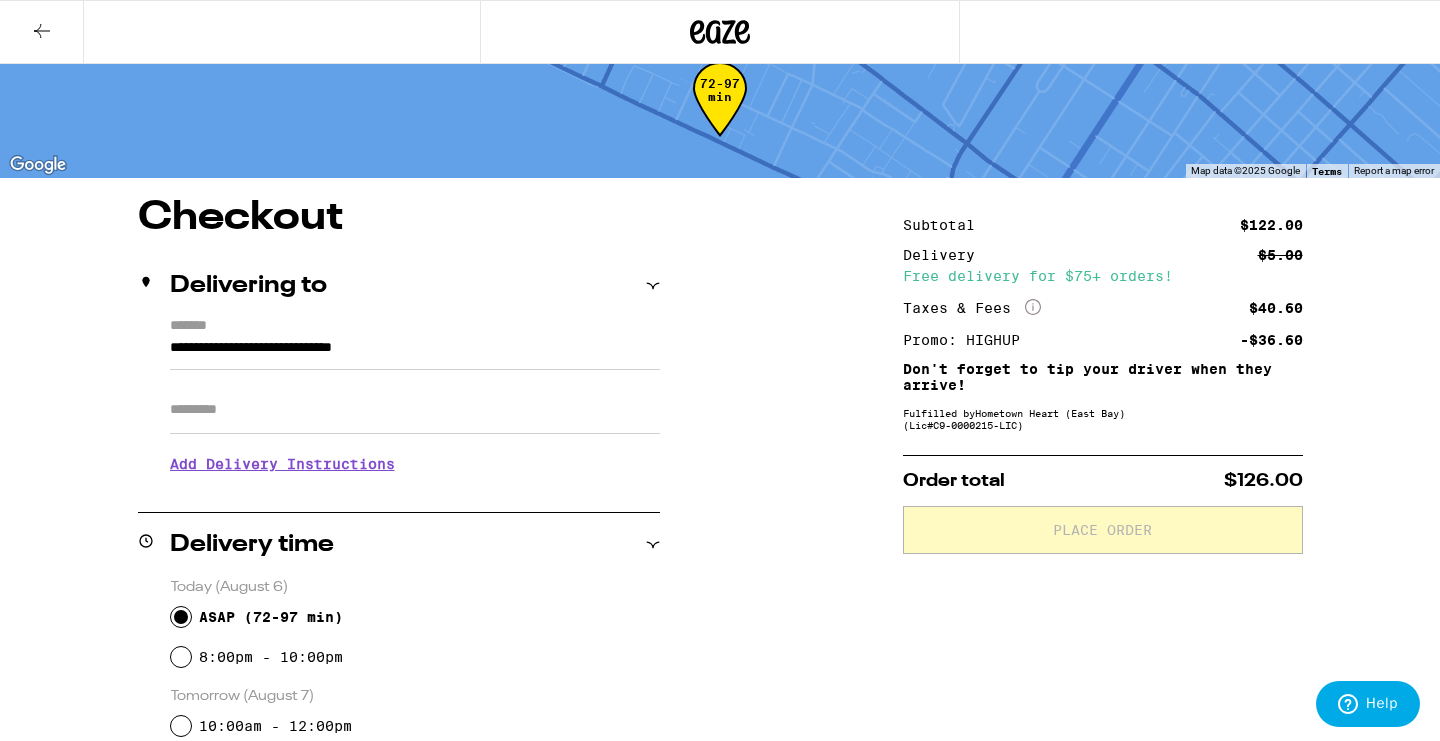 click on "Add Delivery Instructions" at bounding box center (415, 464) 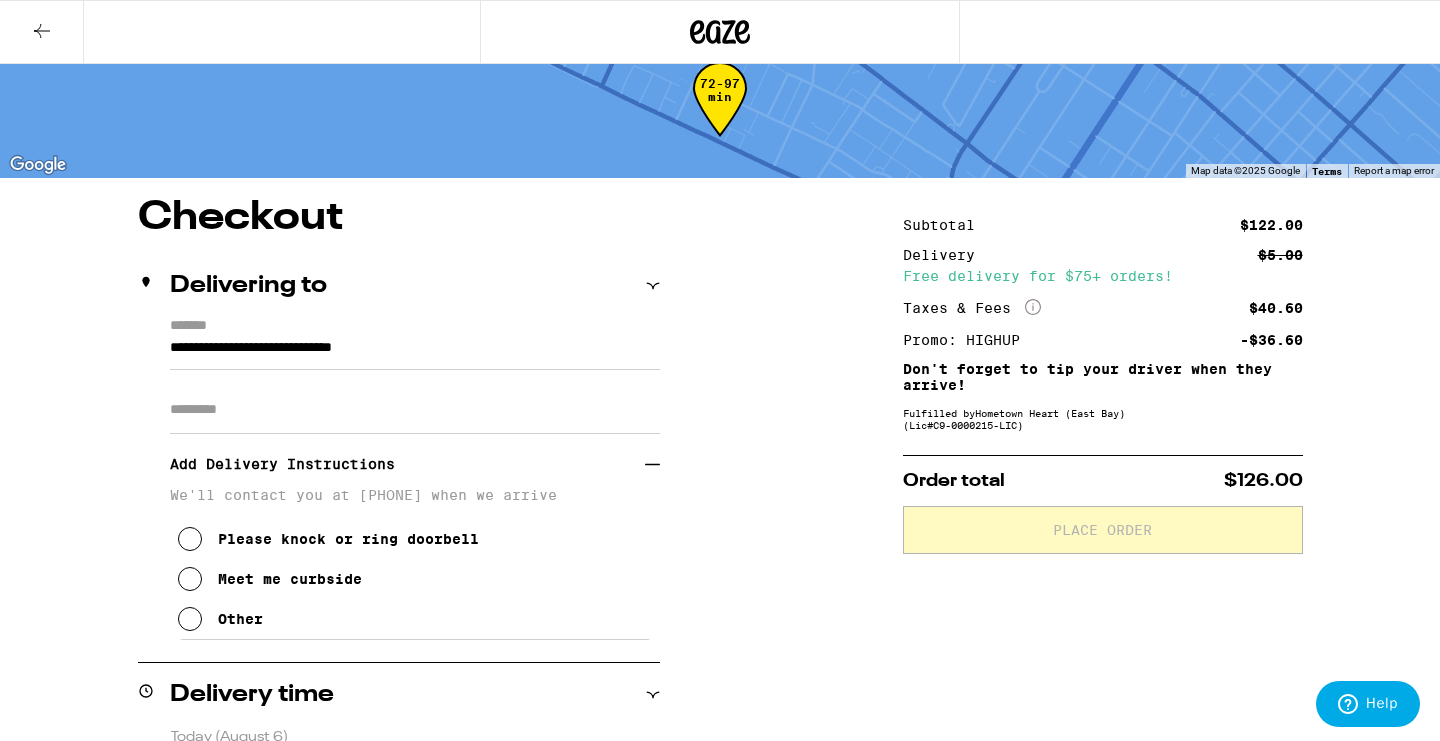click at bounding box center (190, 579) 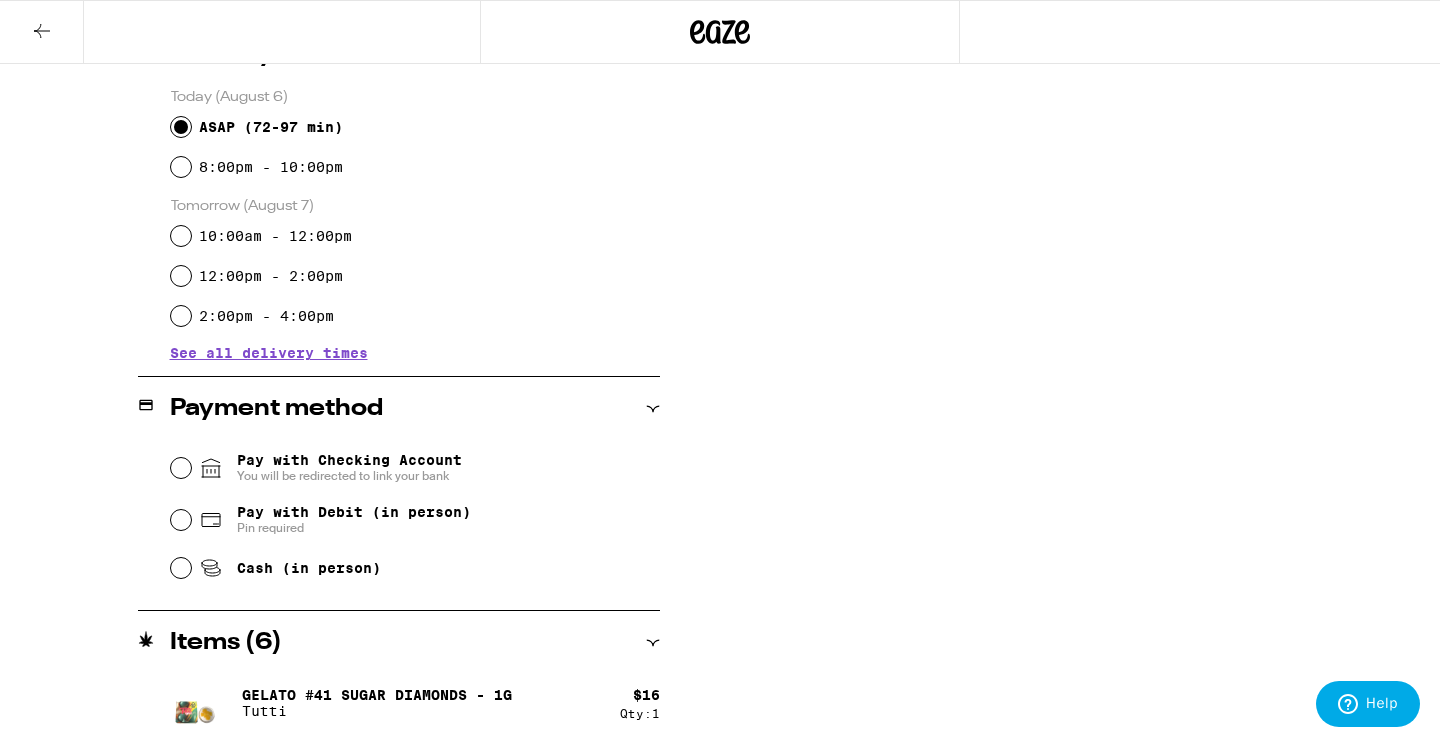 scroll, scrollTop: 688, scrollLeft: 0, axis: vertical 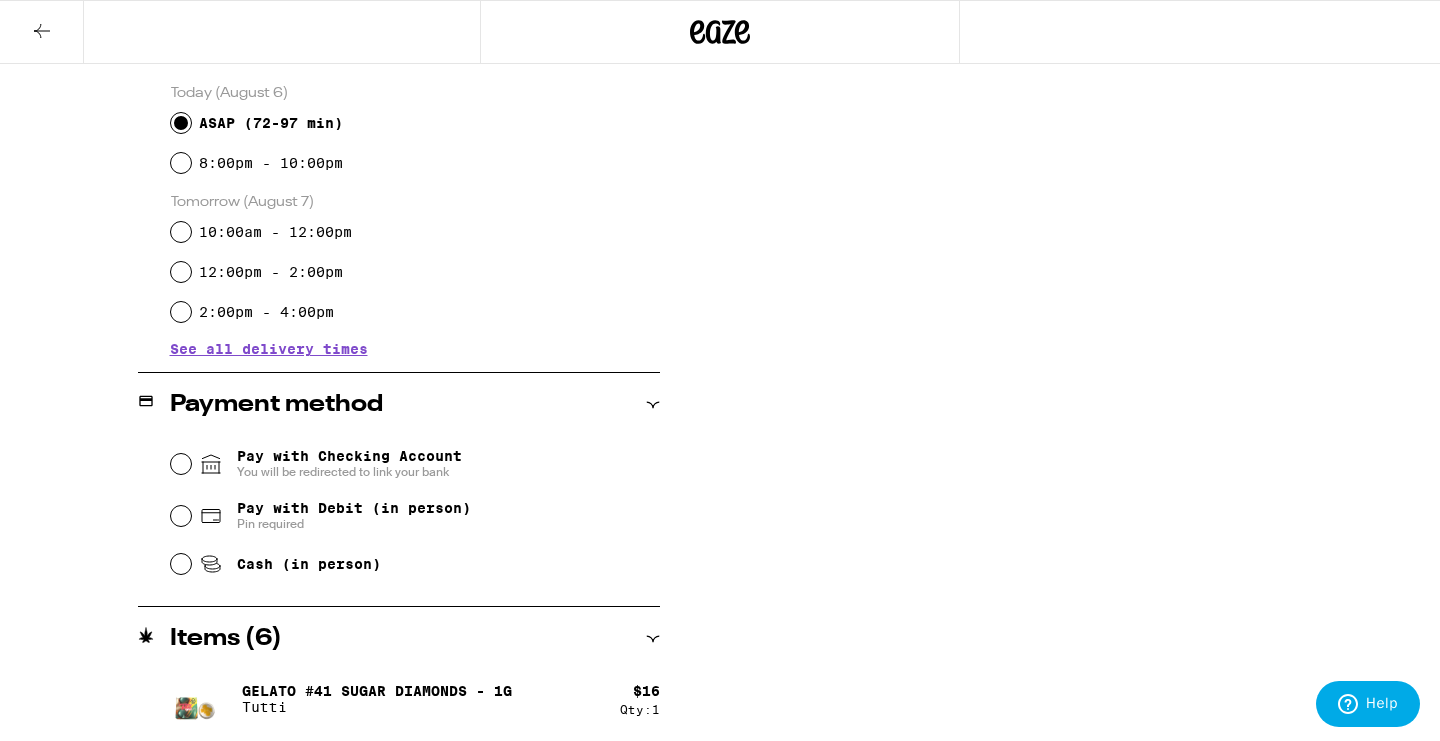click on "Pay with Debit (in person) Pin required" at bounding box center [181, 516] 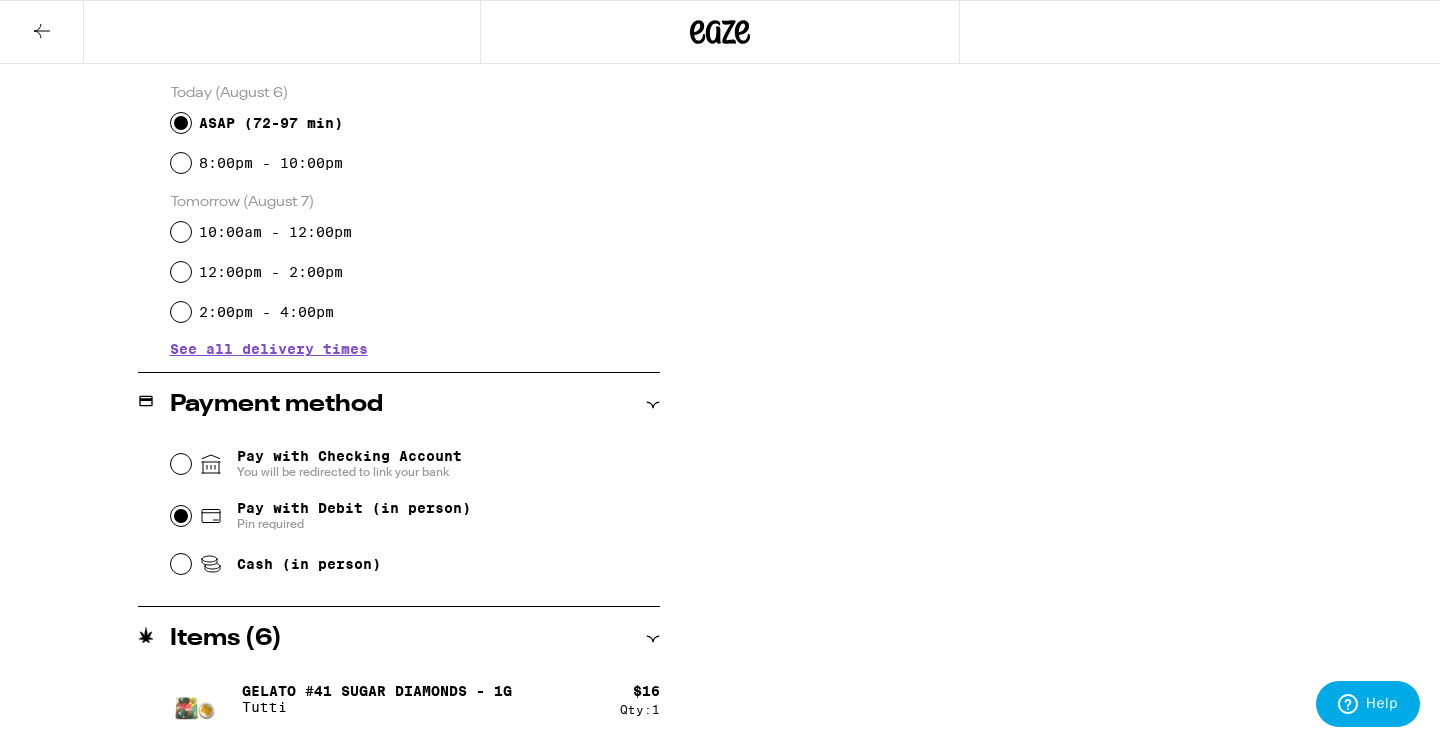 radio on "true" 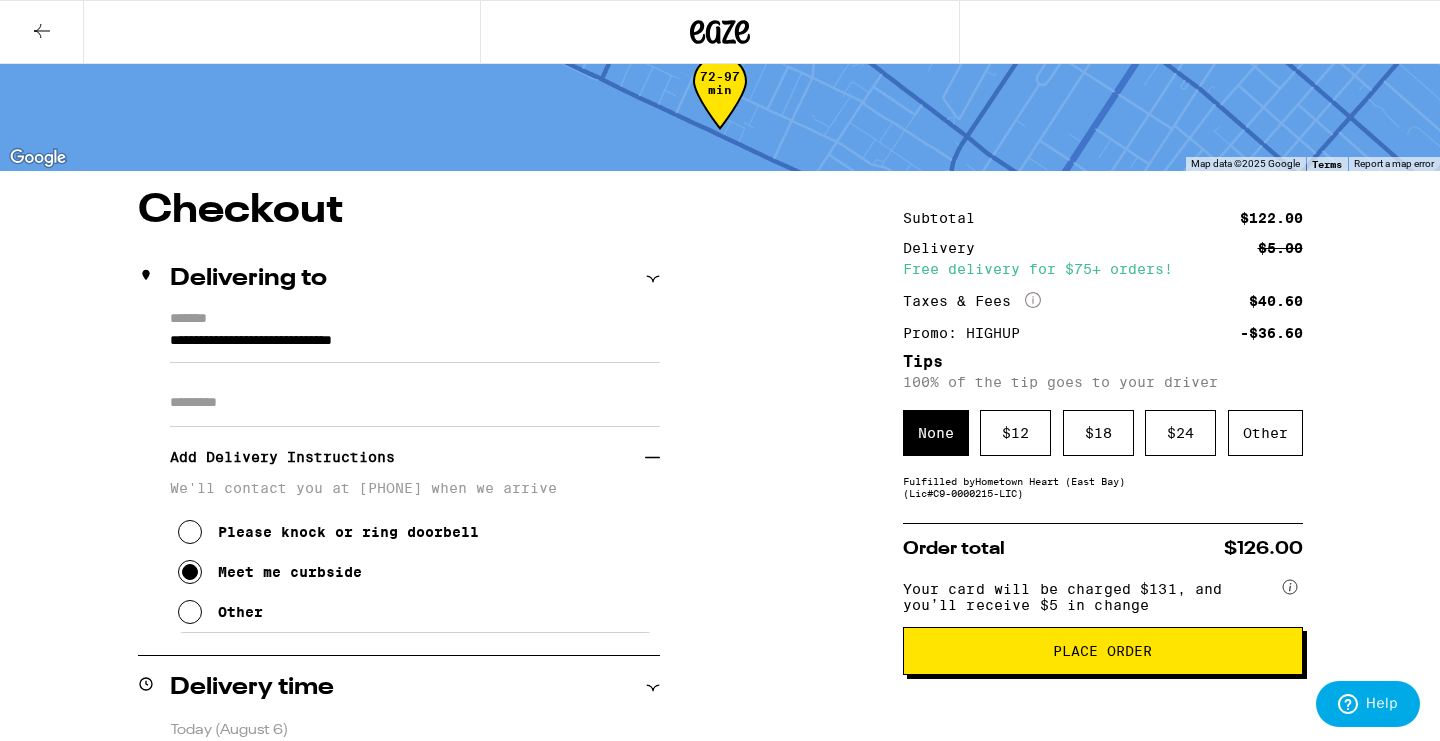 scroll, scrollTop: 50, scrollLeft: 0, axis: vertical 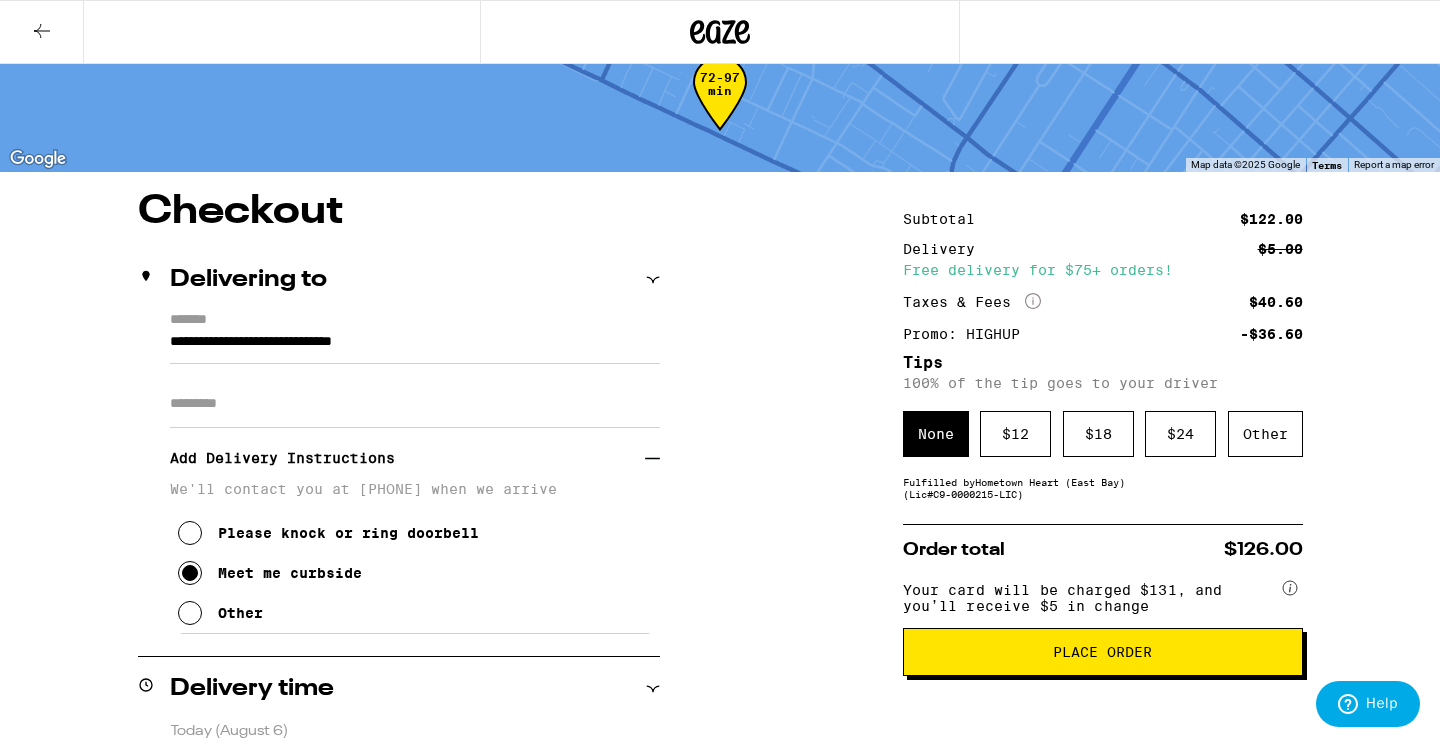 click on "Subtotal $122.00 Delivery $5.00 Free delivery for $75+ orders! Taxes & Fees More Info $40.60 Promo: HIGHUP -$36.60 Tips 100% of the tip goes to your driver None $ 12 $ 18 $ 24 Other Fulfilled by [COMPANY] ([REGION]) (Lic# C9-0000215-LIC ) Order total $126.00 Your card will be charged $131, and you’ll receive $5 in change Place Order" at bounding box center [1103, 931] 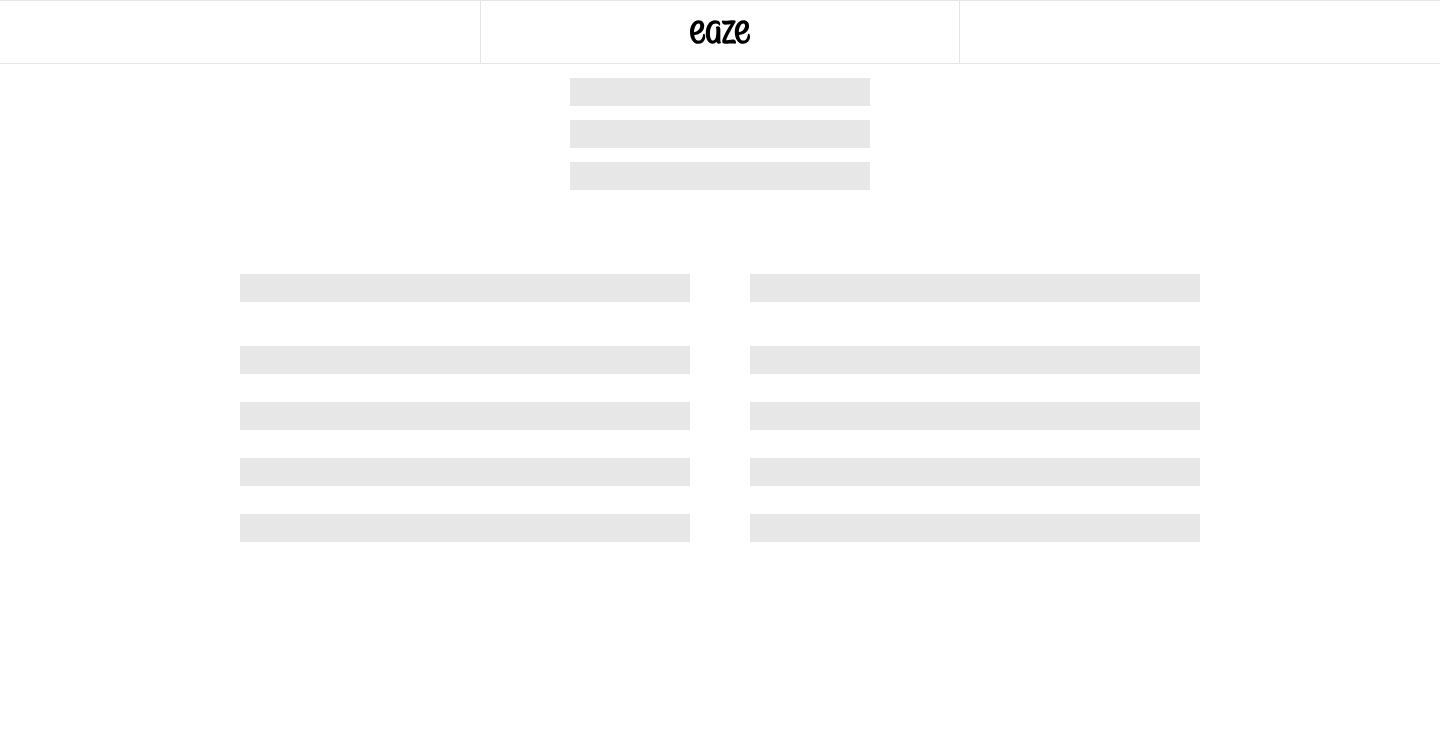 scroll, scrollTop: 0, scrollLeft: 0, axis: both 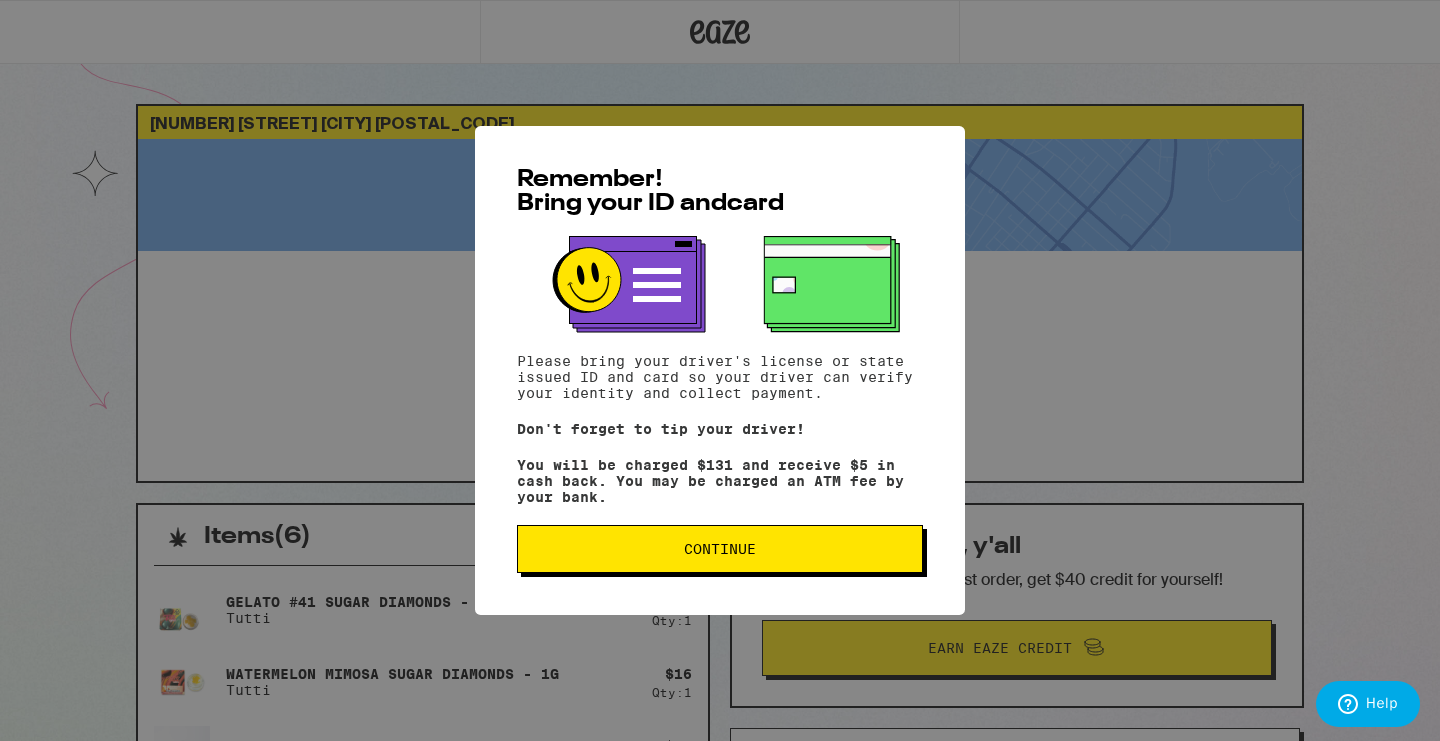 click on "Continue" at bounding box center [720, 549] 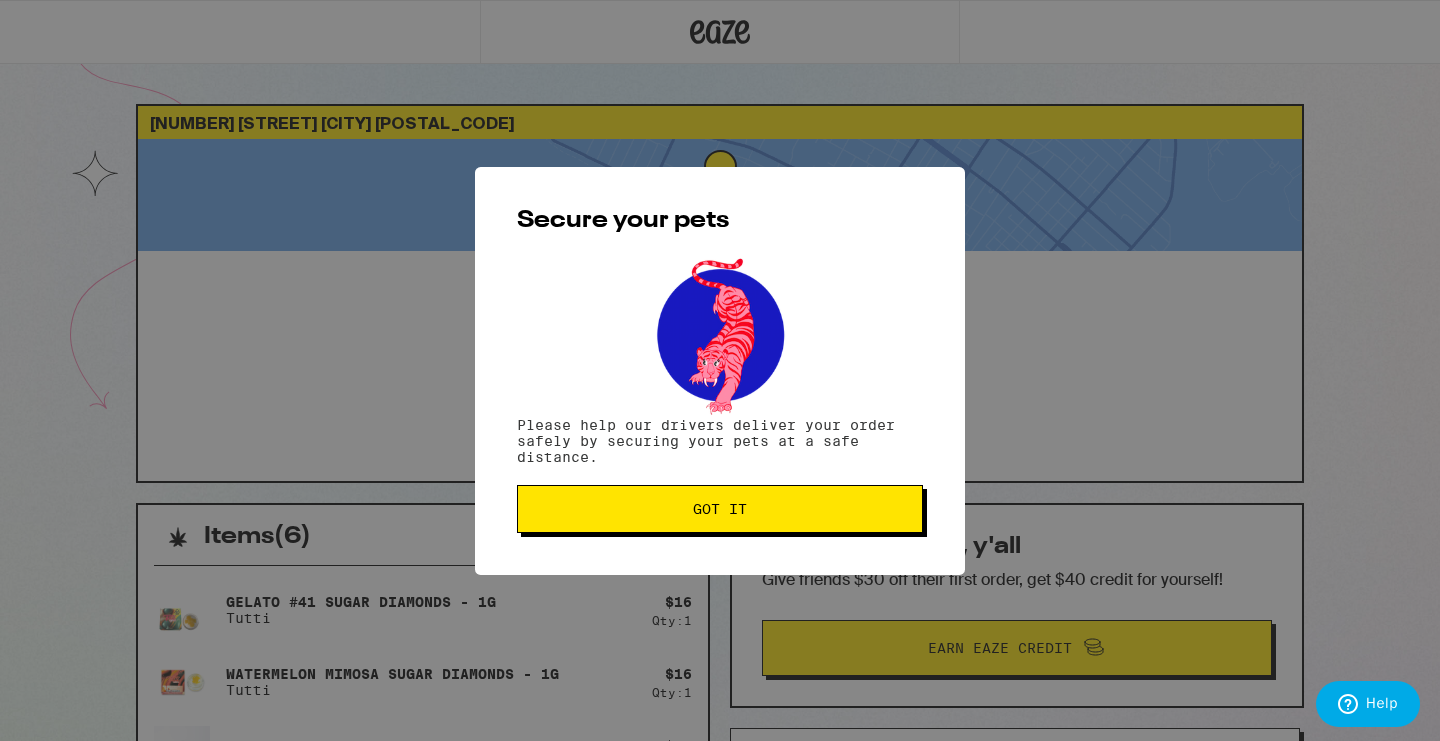 click on "Got it" at bounding box center [720, 509] 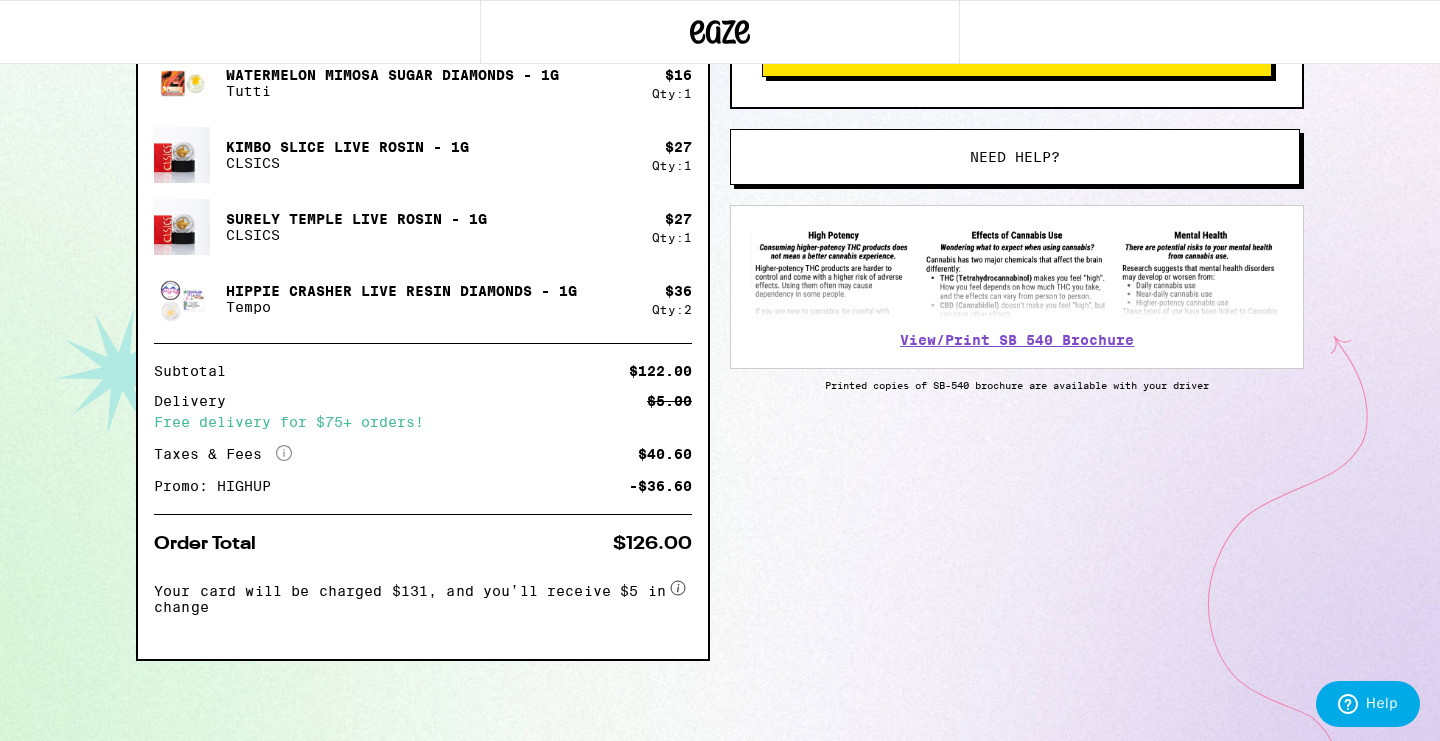 scroll, scrollTop: 605, scrollLeft: 0, axis: vertical 